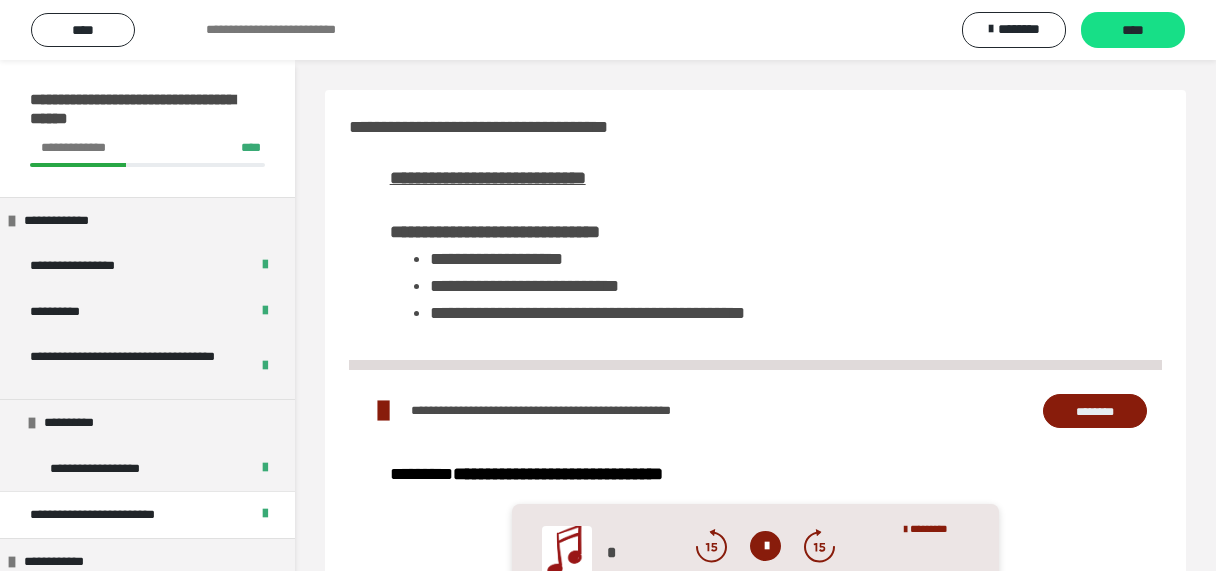 scroll, scrollTop: 768, scrollLeft: 0, axis: vertical 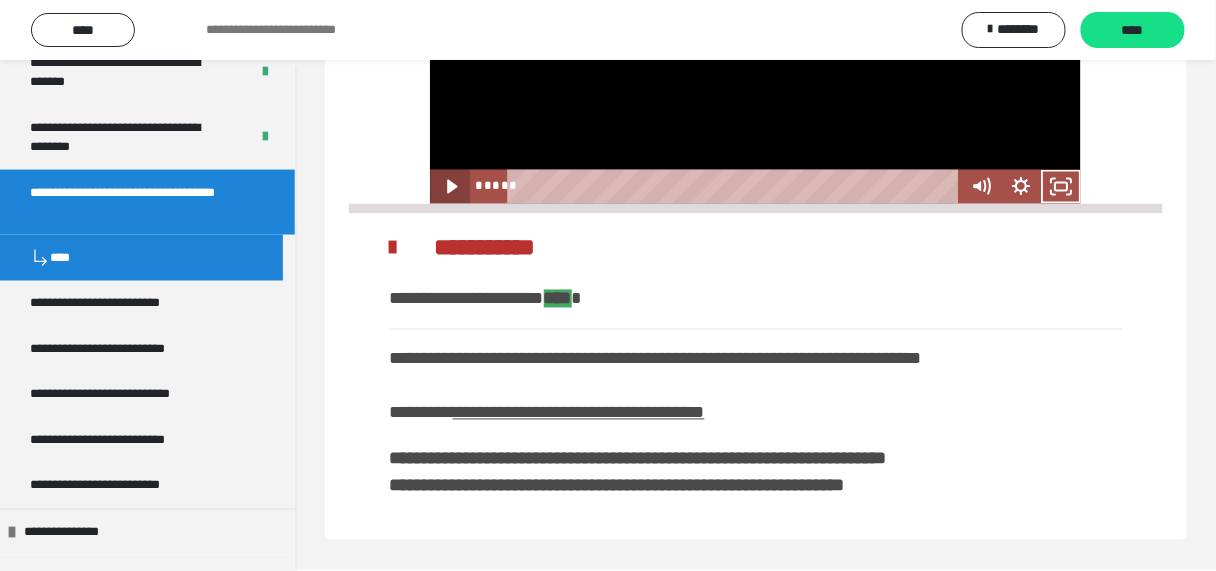 click 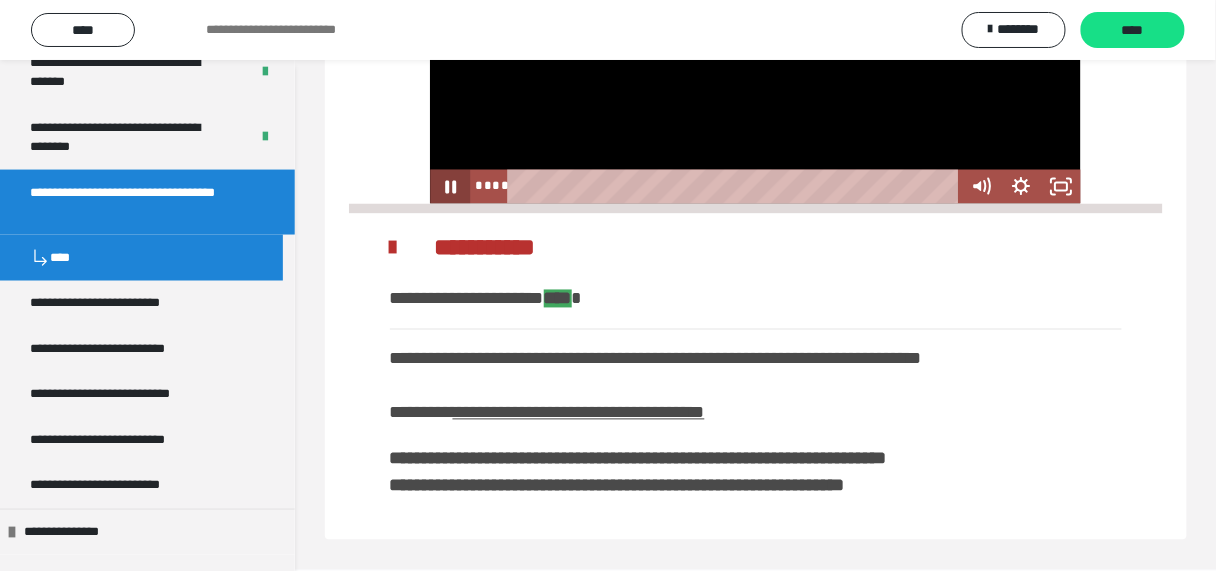 click 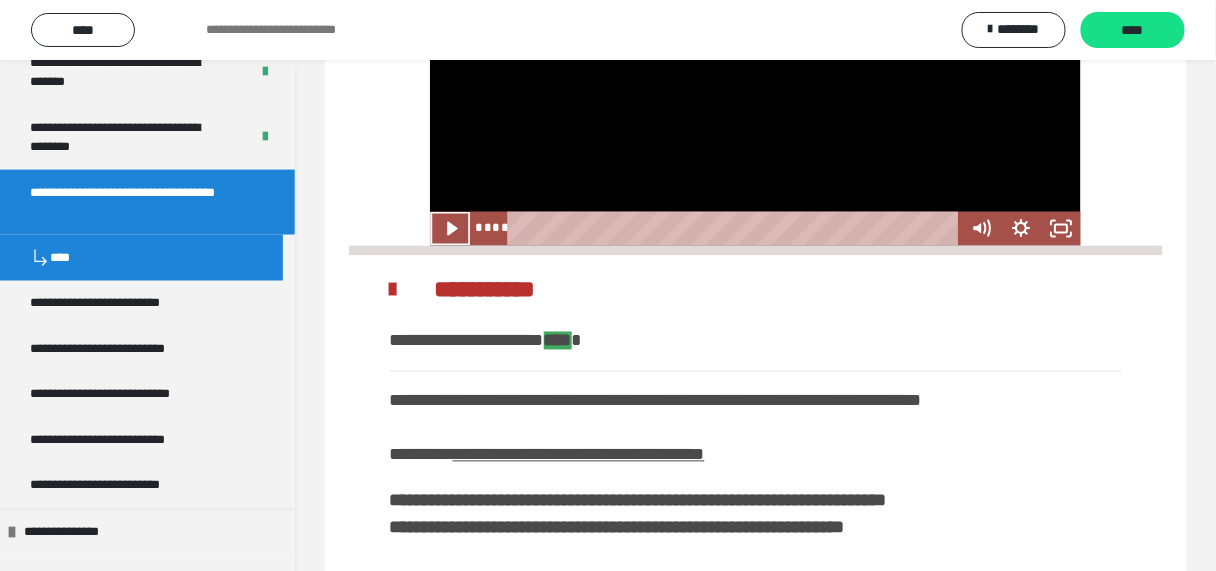 scroll, scrollTop: 688, scrollLeft: 0, axis: vertical 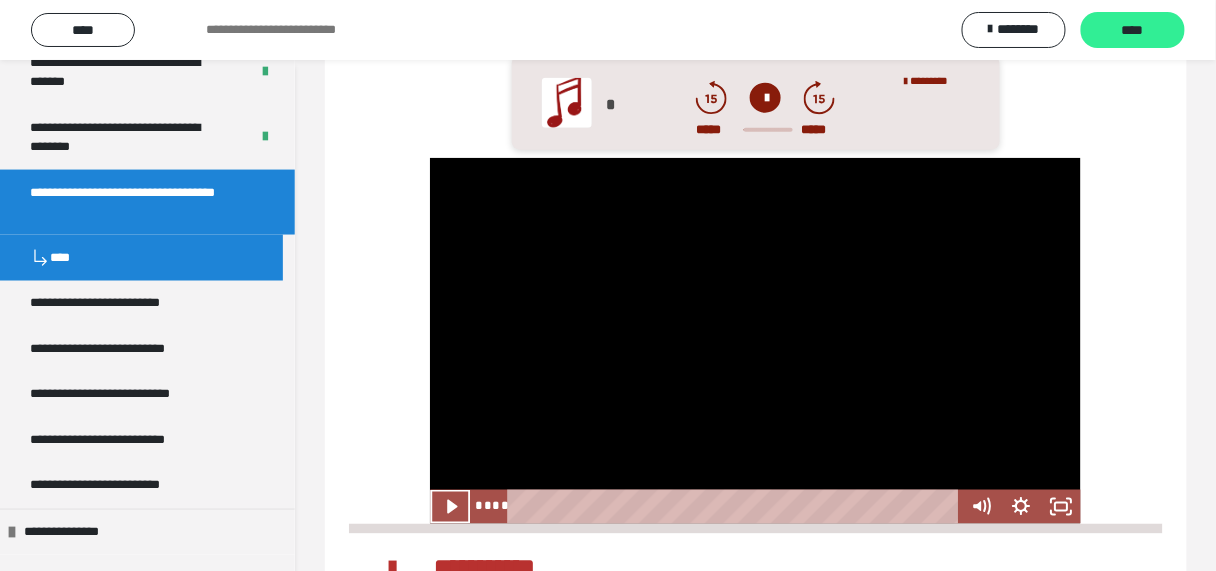 click on "****" at bounding box center (1133, 31) 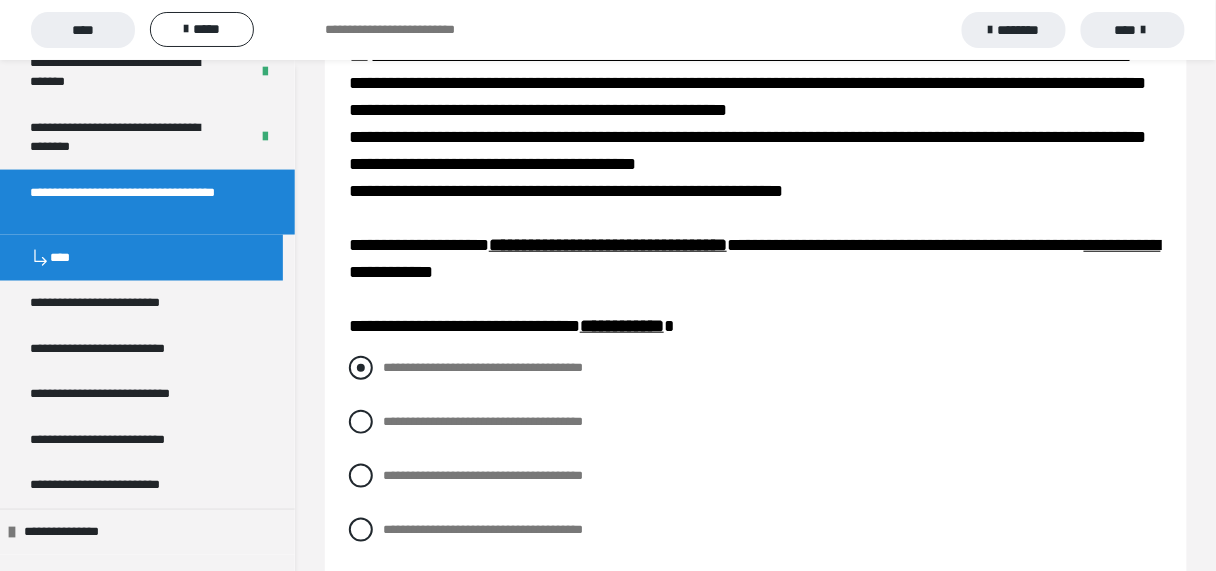 scroll, scrollTop: 320, scrollLeft: 0, axis: vertical 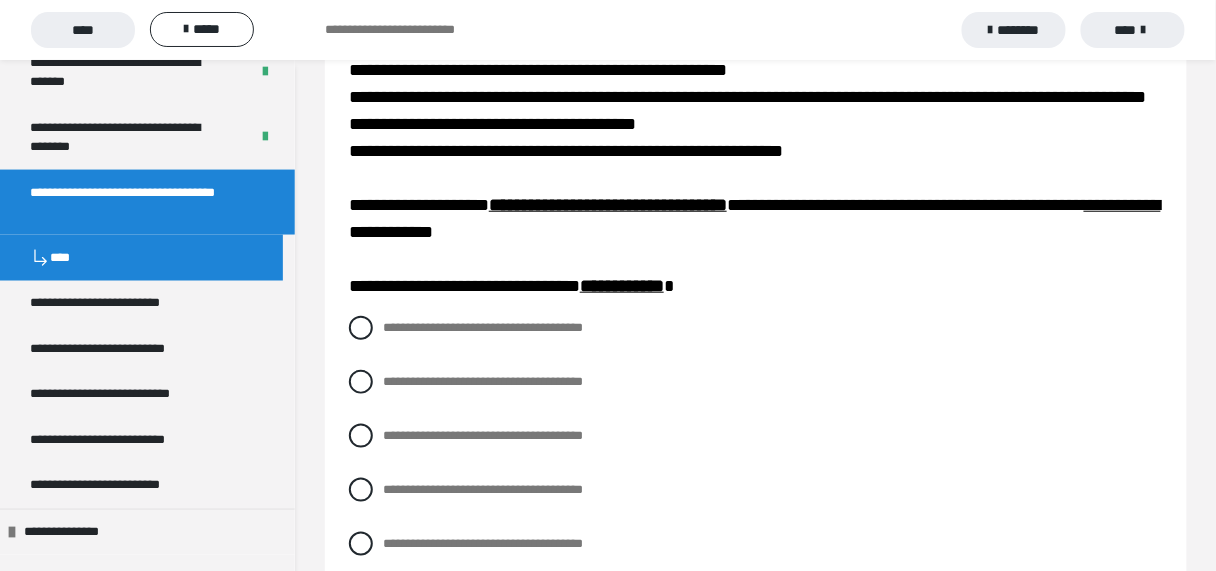 drag, startPoint x: 407, startPoint y: 383, endPoint x: 554, endPoint y: 374, distance: 147.27525 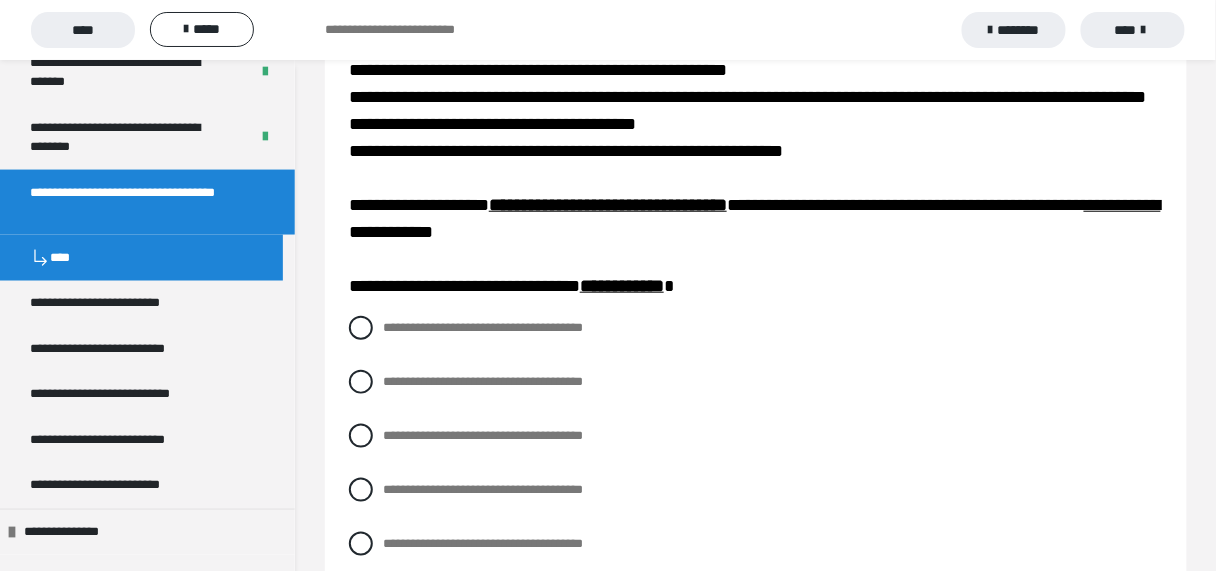 radio on "****" 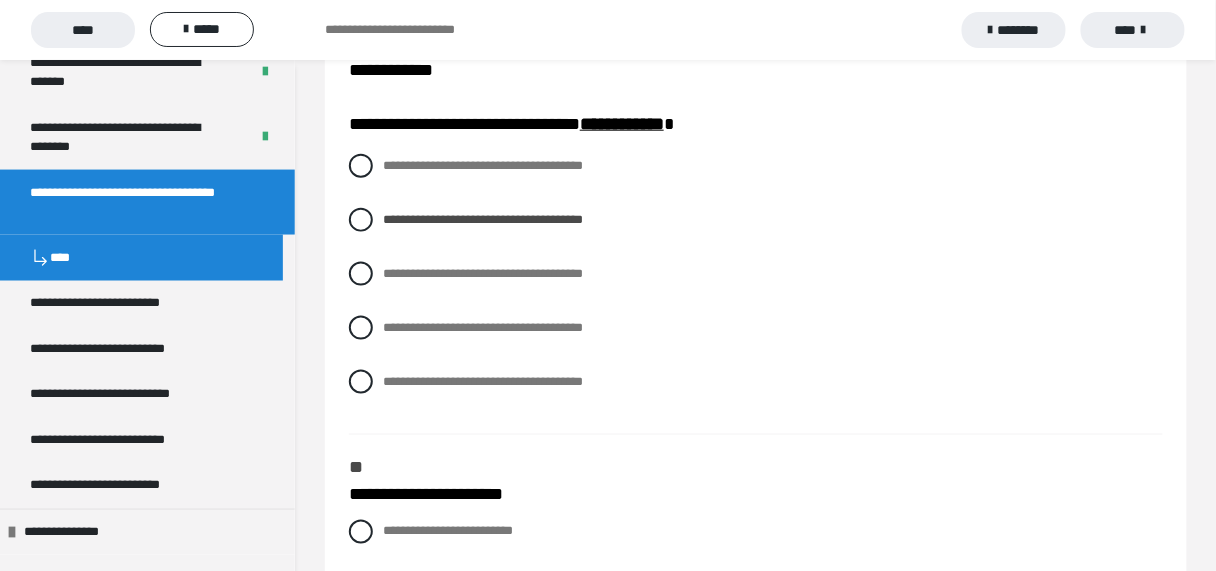 scroll, scrollTop: 880, scrollLeft: 0, axis: vertical 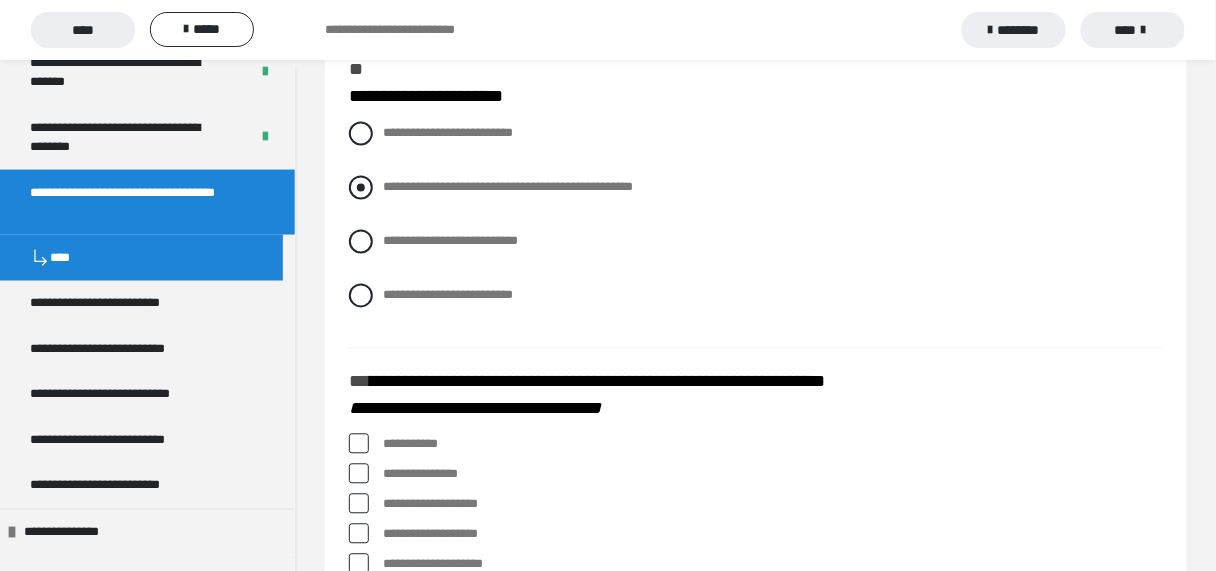click on "**********" at bounding box center (508, 187) 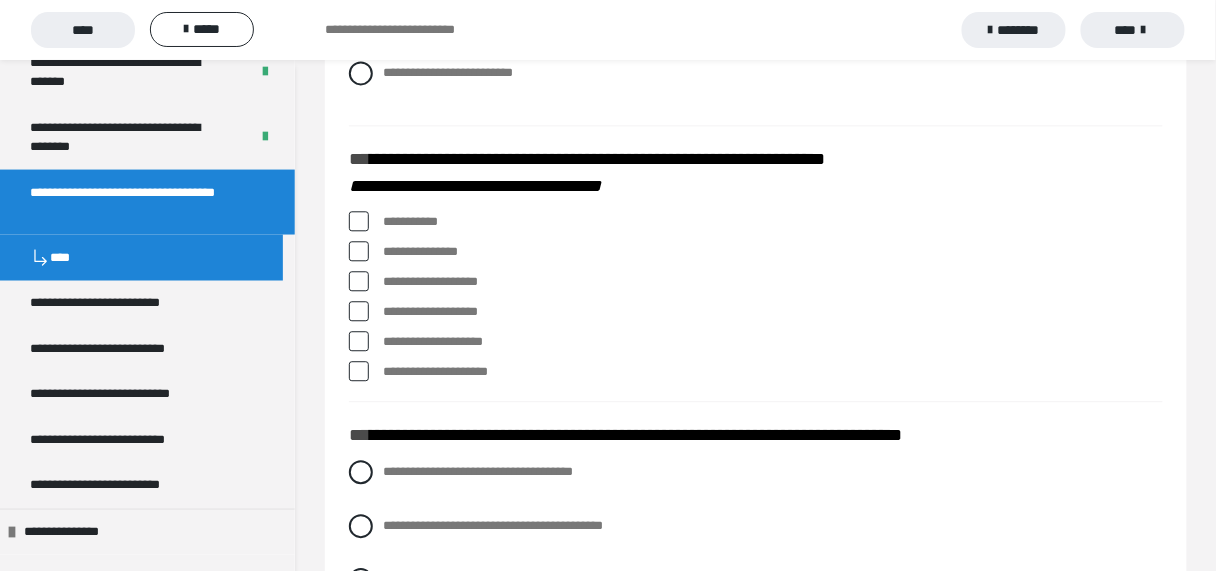 scroll, scrollTop: 1120, scrollLeft: 0, axis: vertical 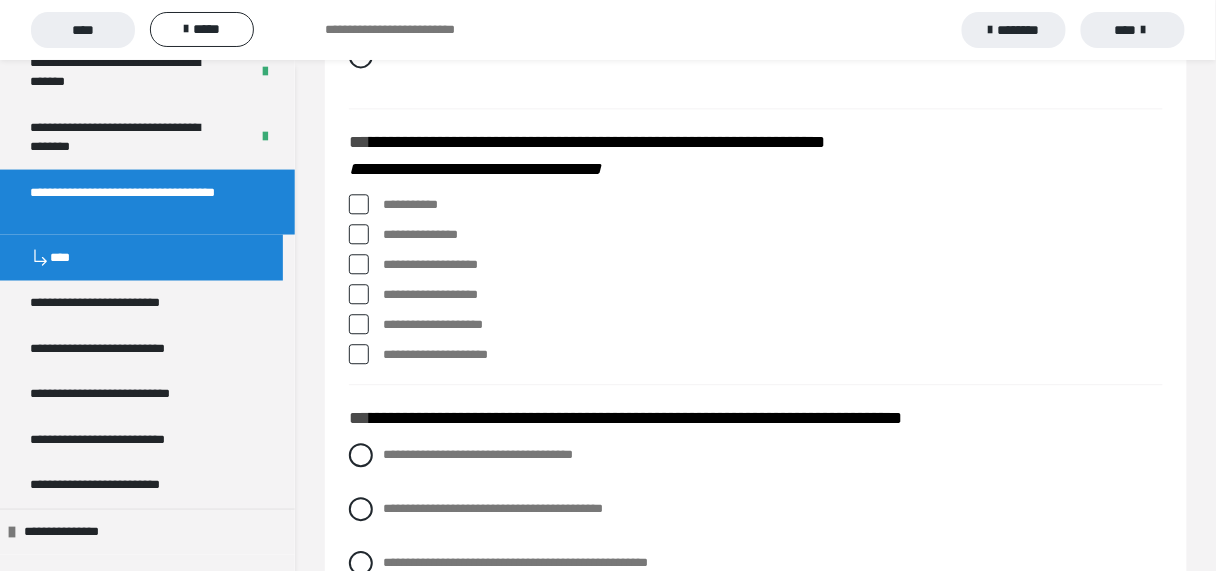 click at bounding box center (359, 324) 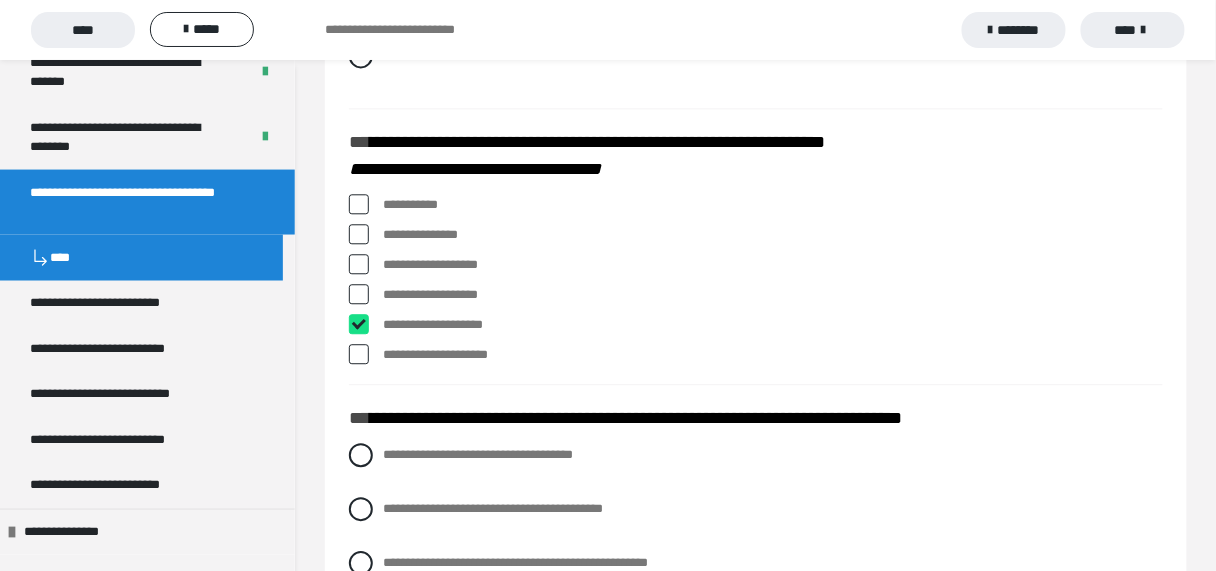 checkbox on "****" 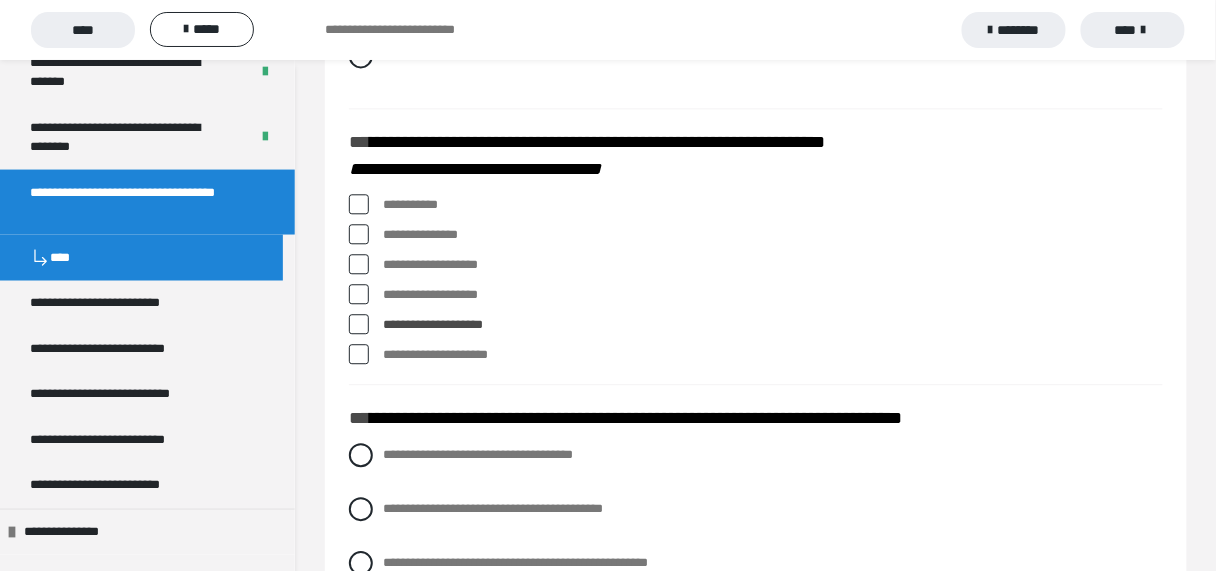 click at bounding box center (359, 354) 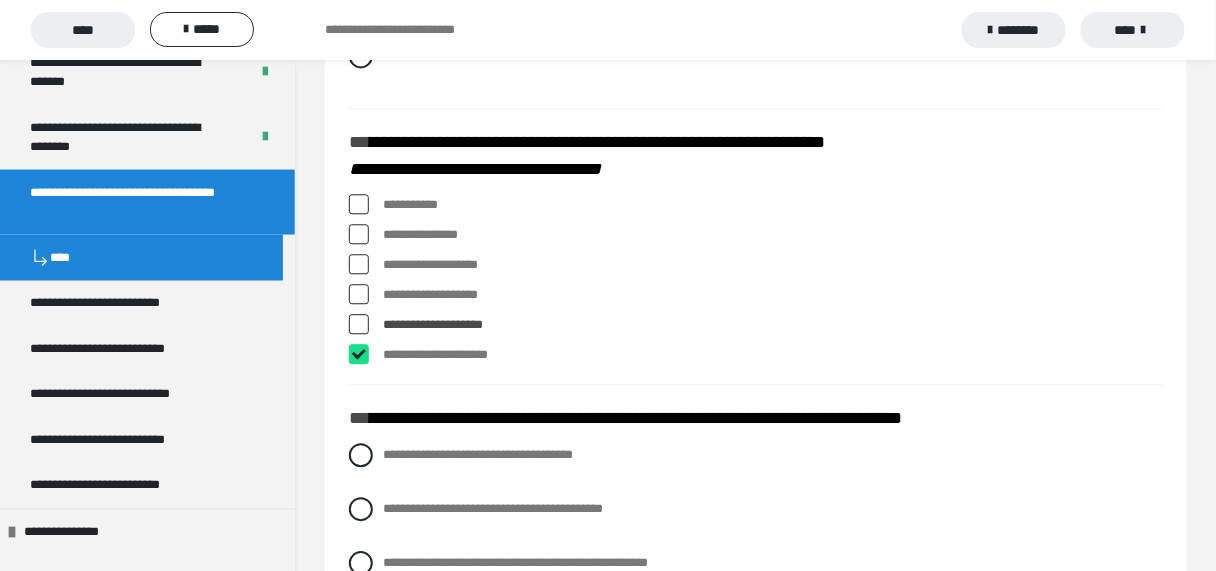 checkbox on "****" 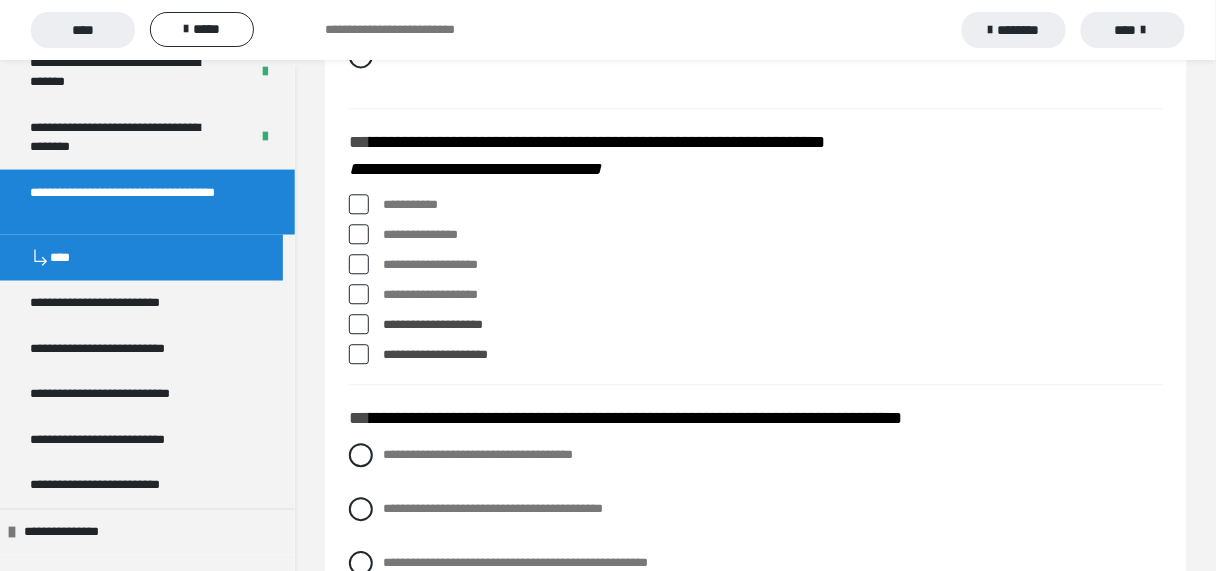 click on "**********" at bounding box center (773, 235) 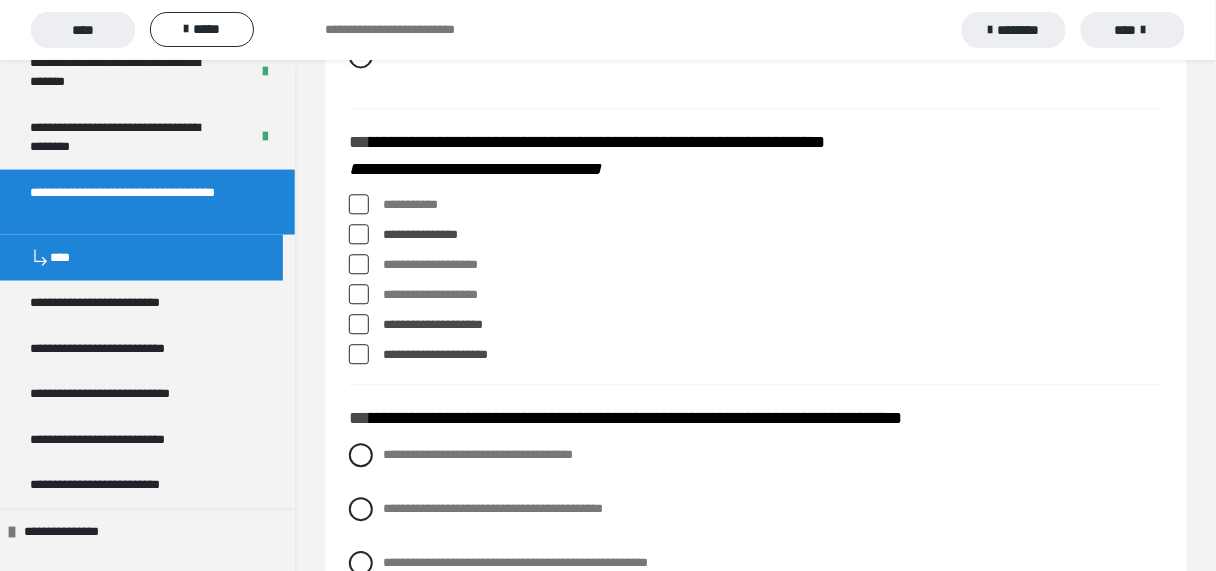 click at bounding box center [359, 234] 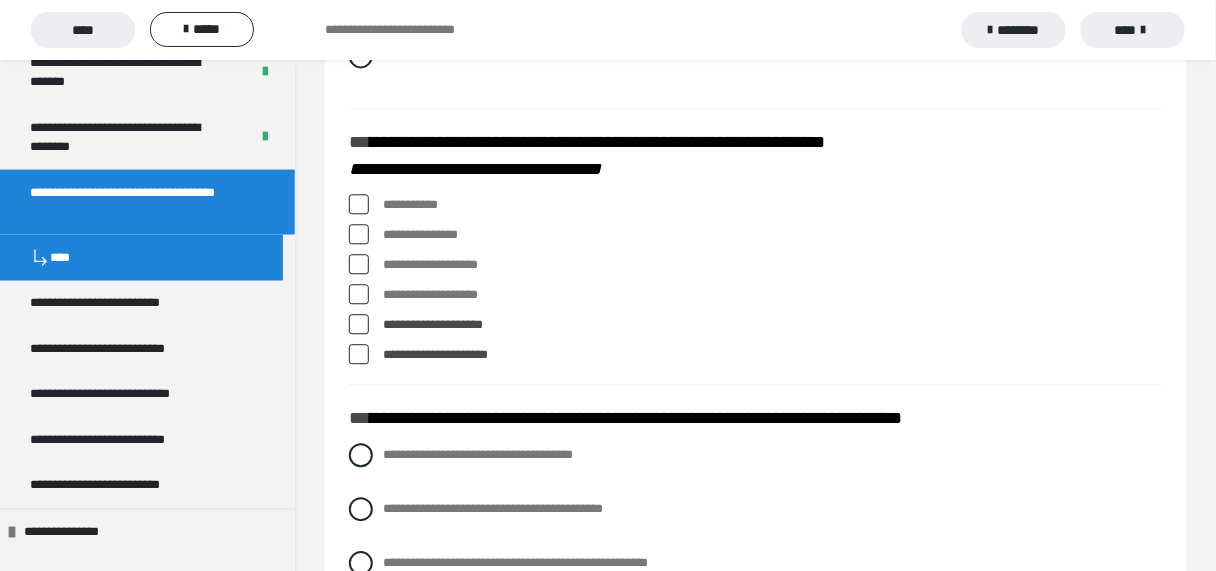 click at bounding box center [359, 354] 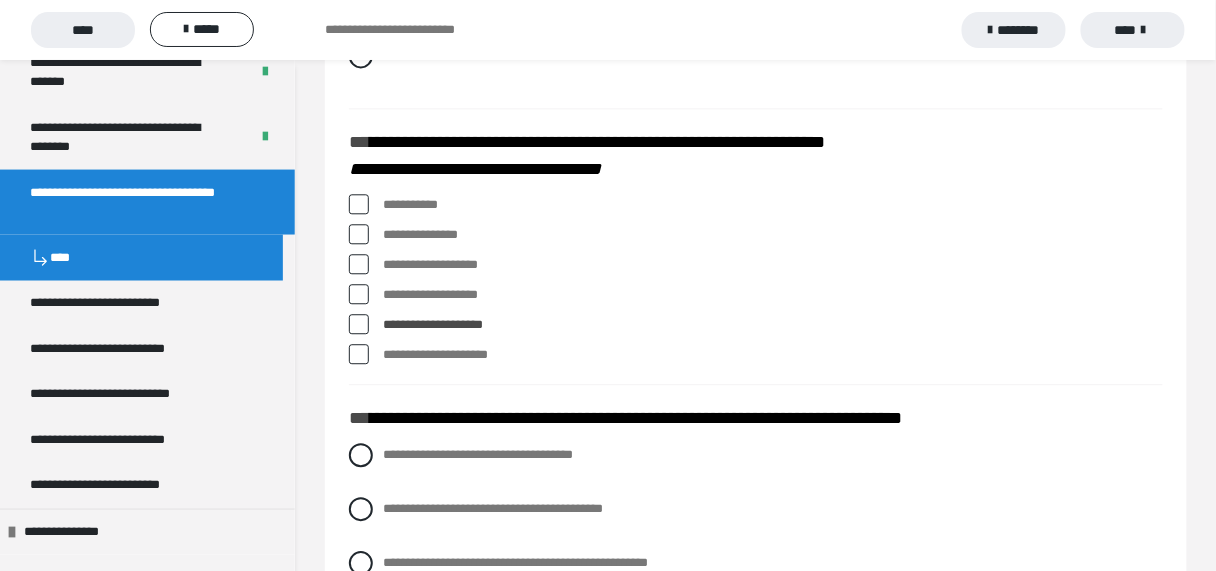 click at bounding box center (359, 234) 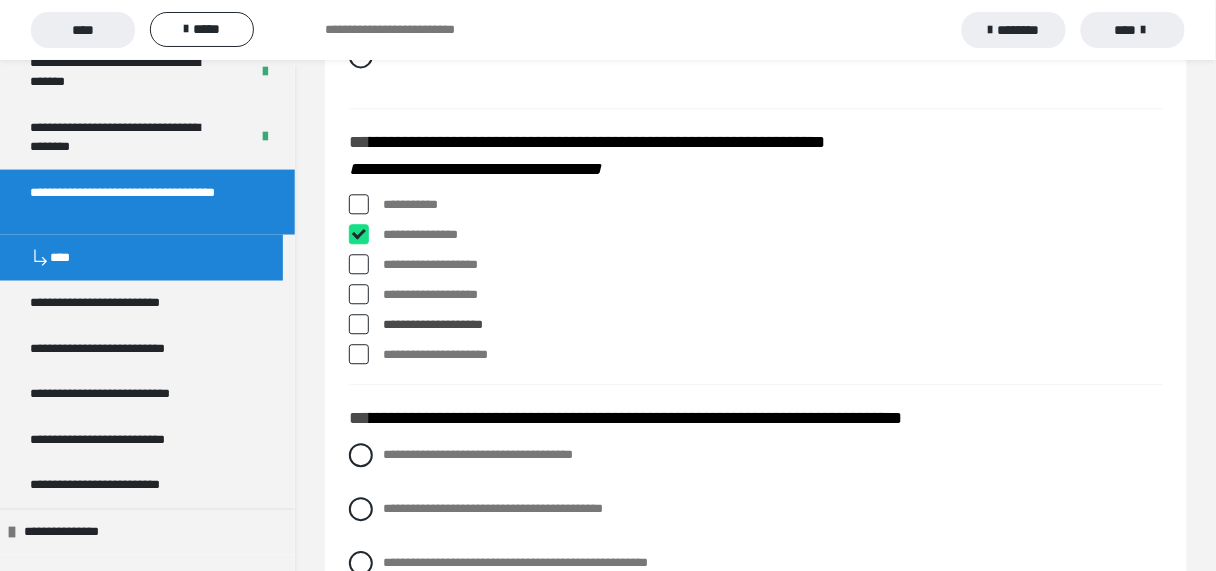checkbox on "****" 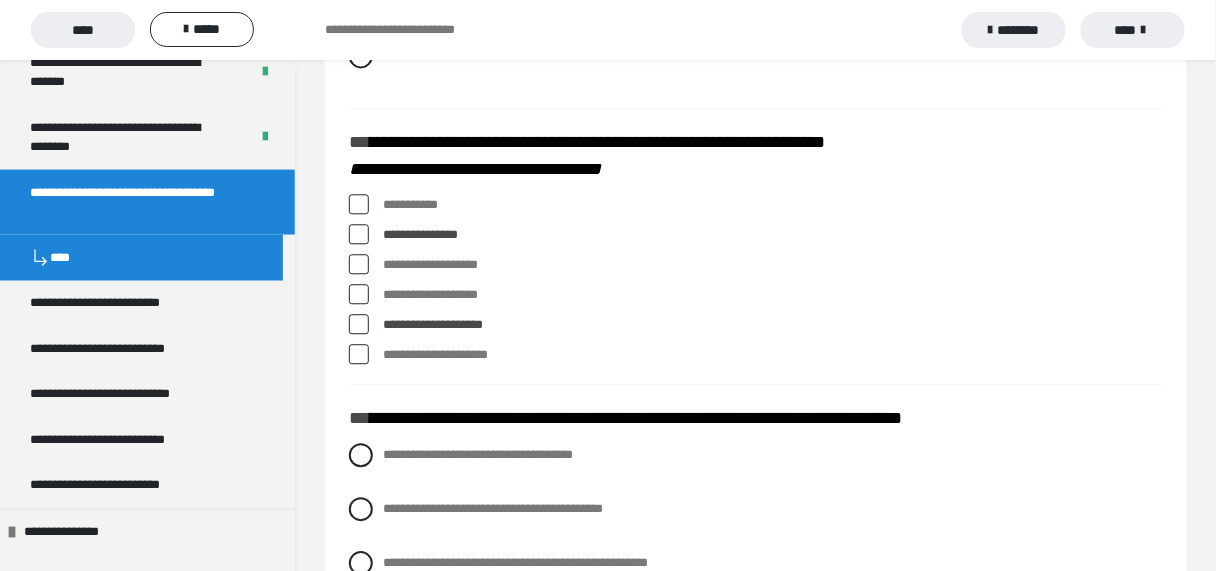 click on "**********" at bounding box center [756, 284] 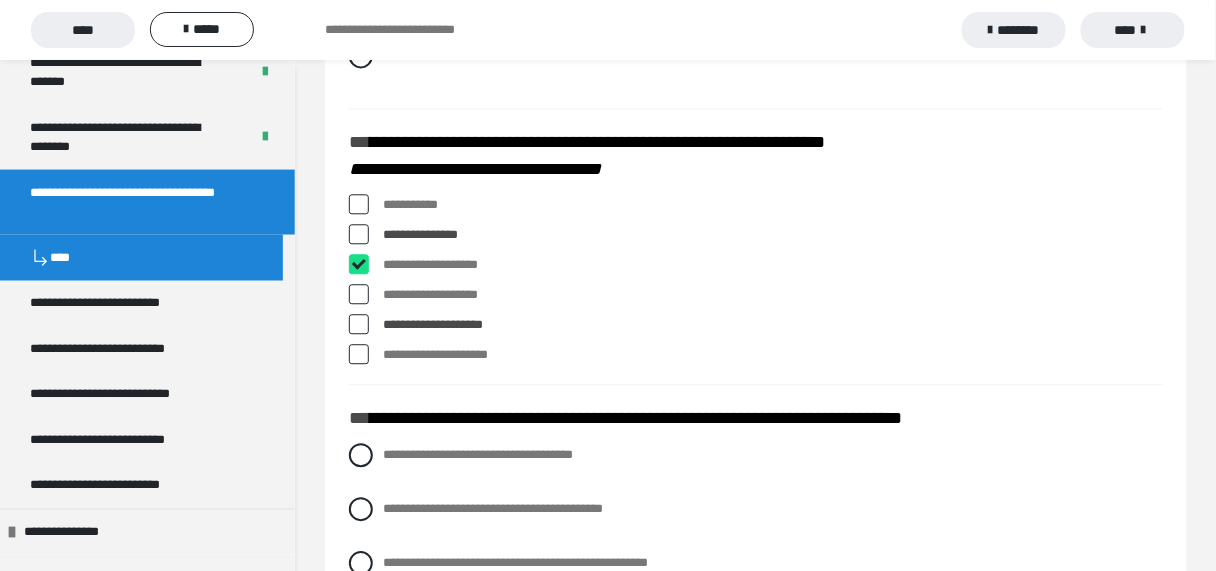 checkbox on "****" 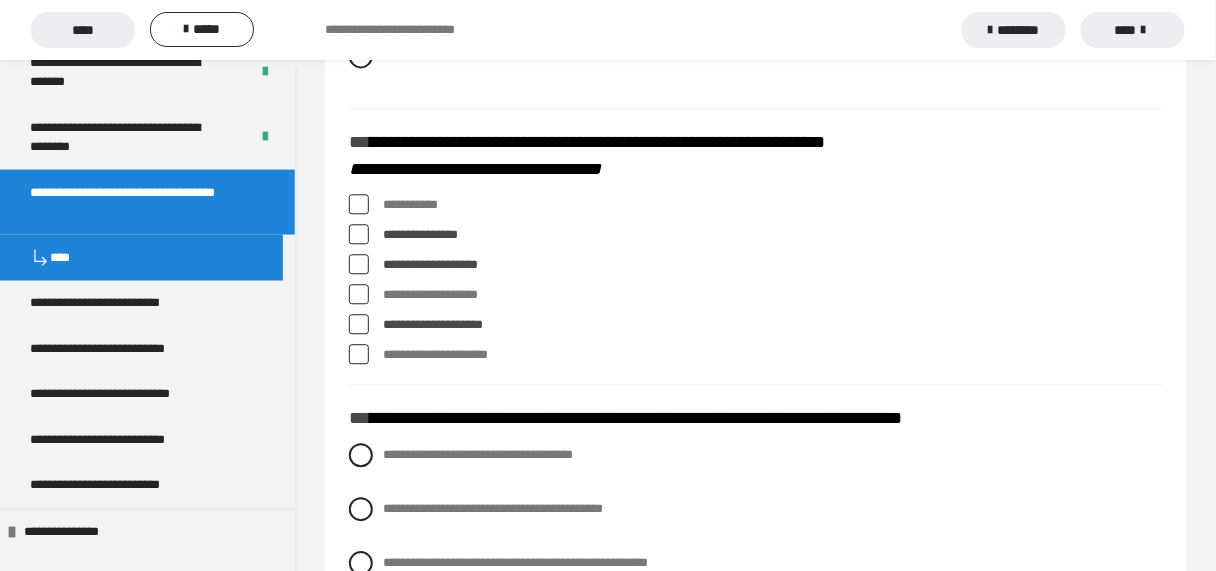 click at bounding box center (359, 324) 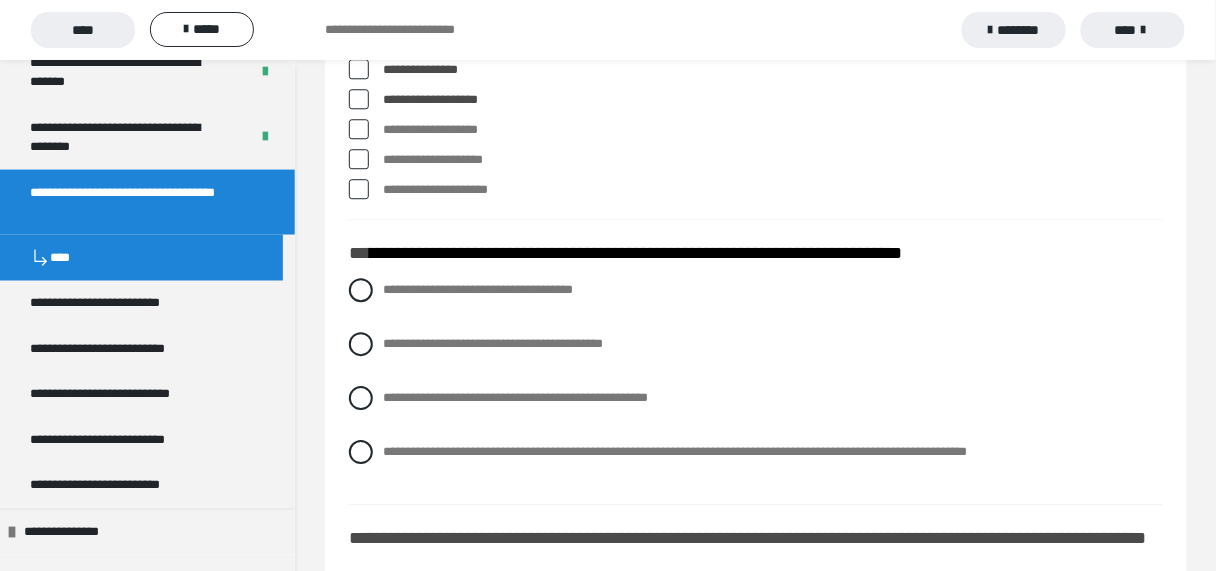 scroll, scrollTop: 1120, scrollLeft: 0, axis: vertical 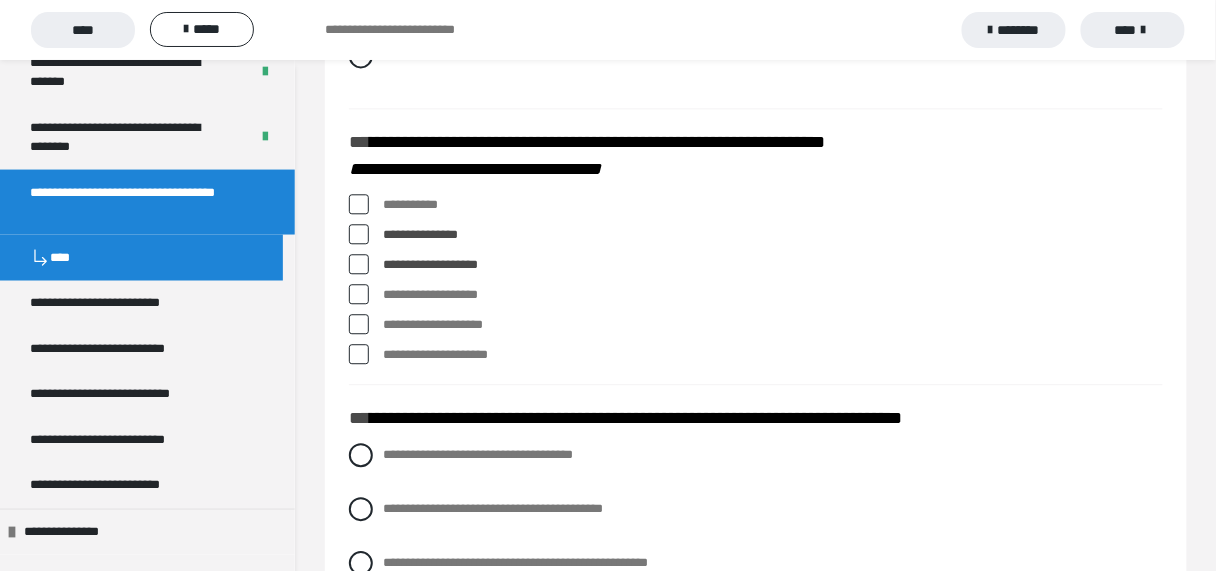 click at bounding box center (359, 324) 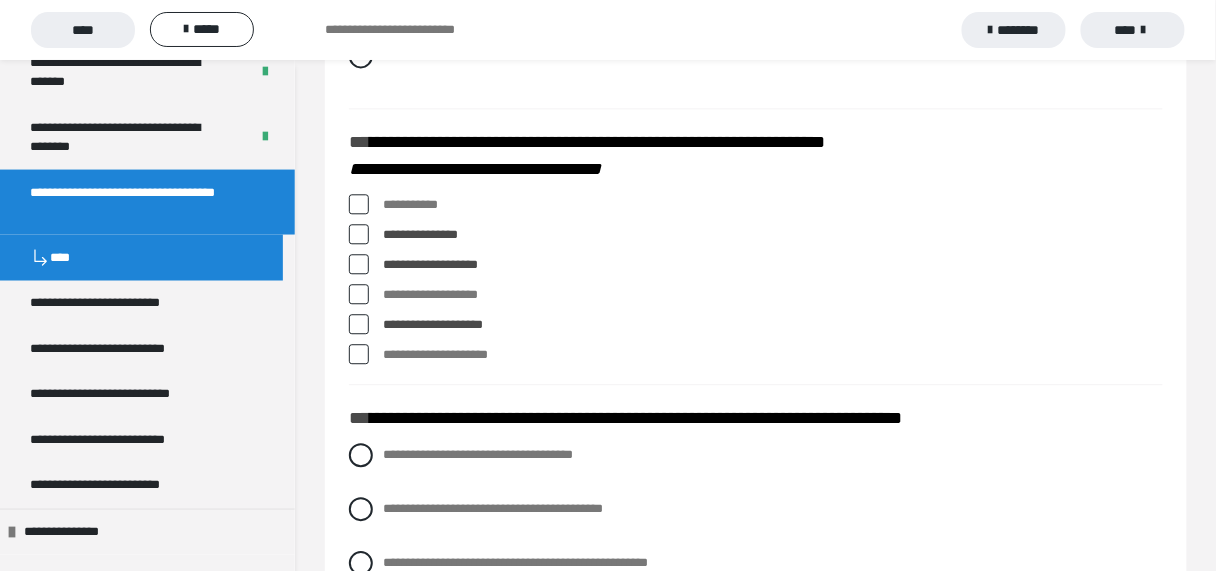click at bounding box center (359, 324) 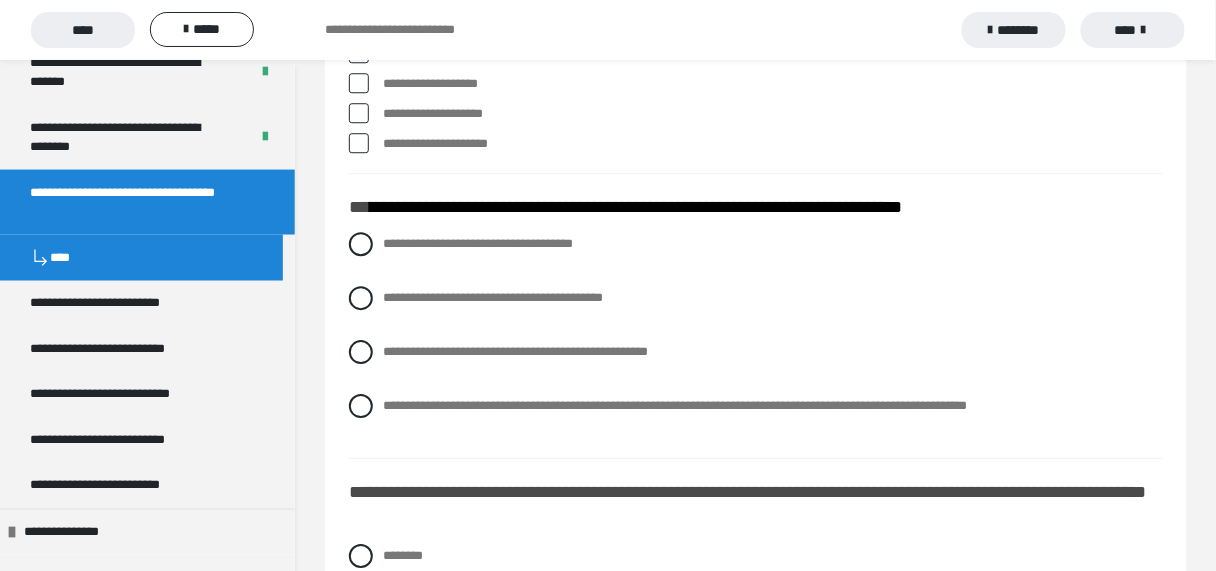 scroll, scrollTop: 1360, scrollLeft: 0, axis: vertical 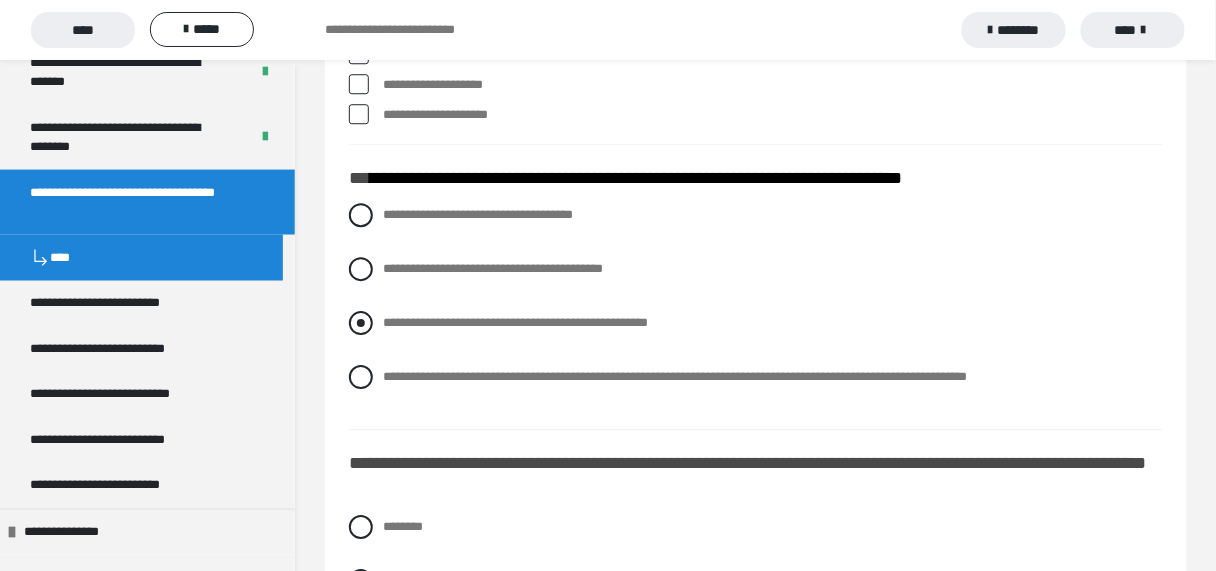 click at bounding box center (361, 323) 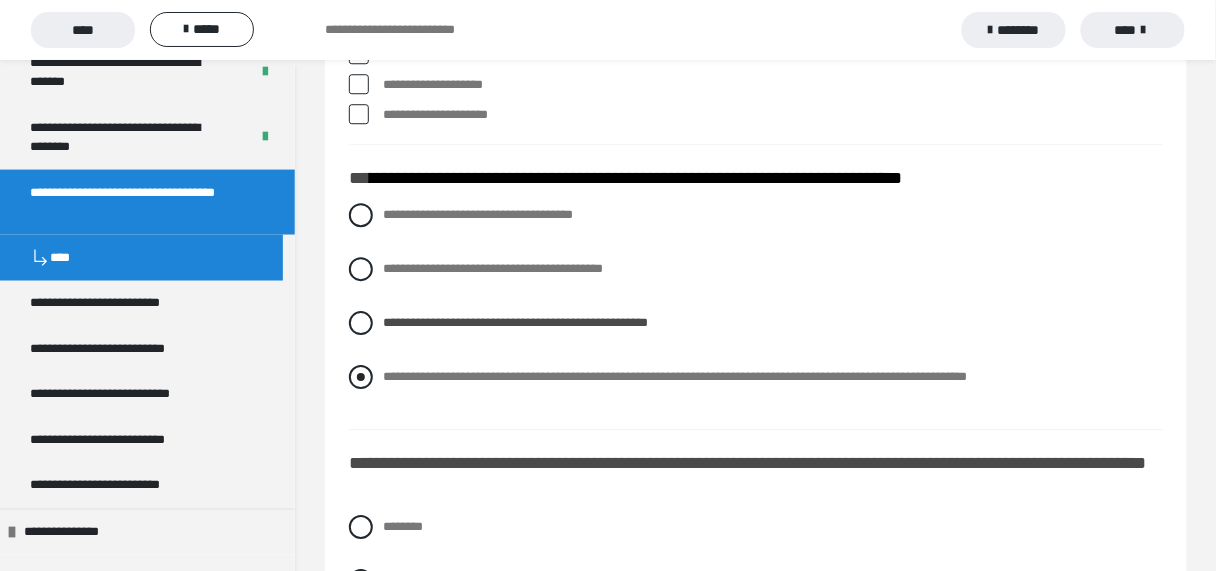 click at bounding box center [361, 377] 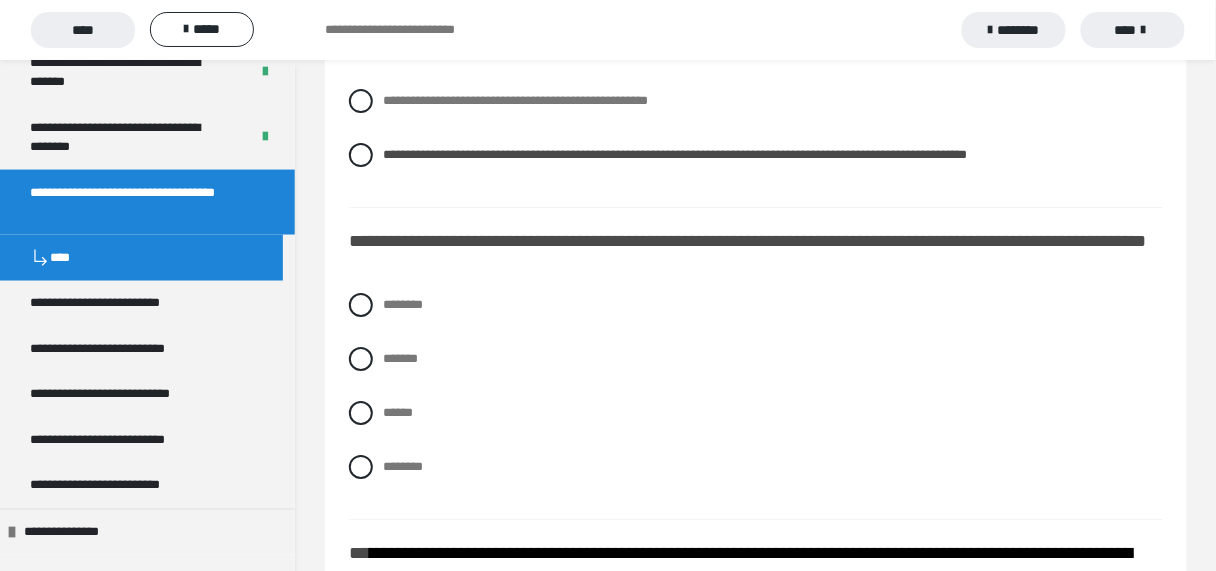 scroll, scrollTop: 1600, scrollLeft: 0, axis: vertical 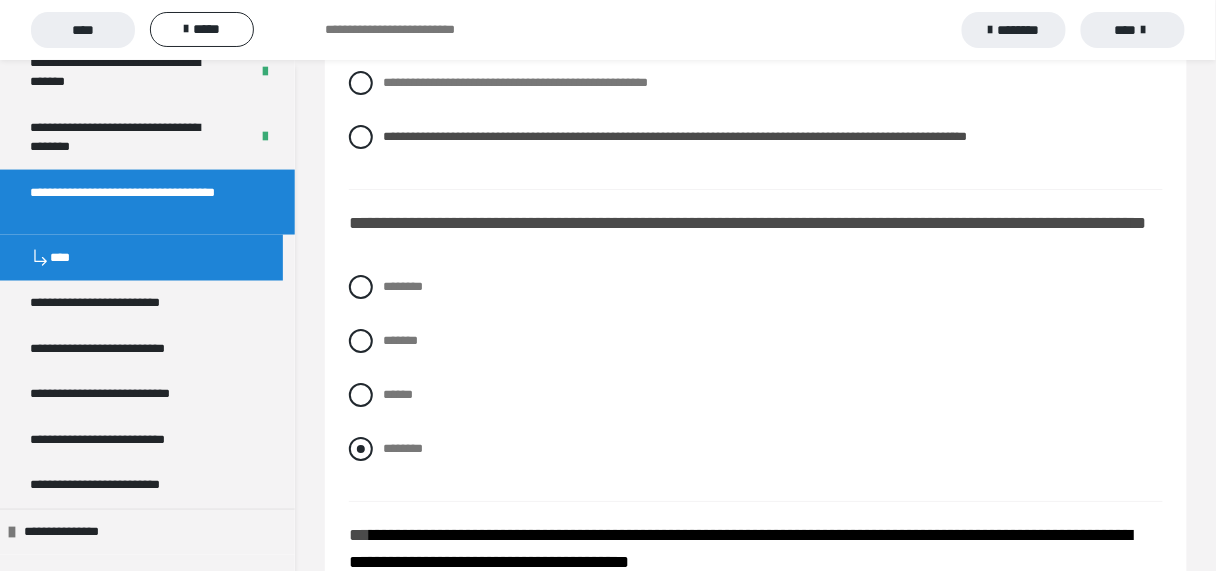 click at bounding box center (361, 449) 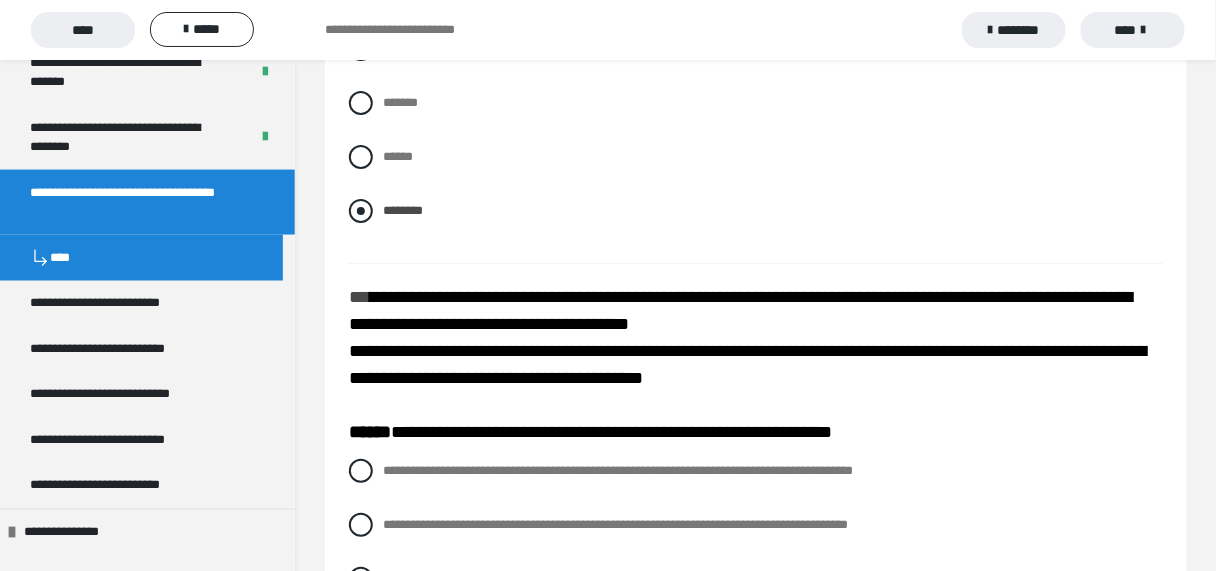 scroll, scrollTop: 1680, scrollLeft: 0, axis: vertical 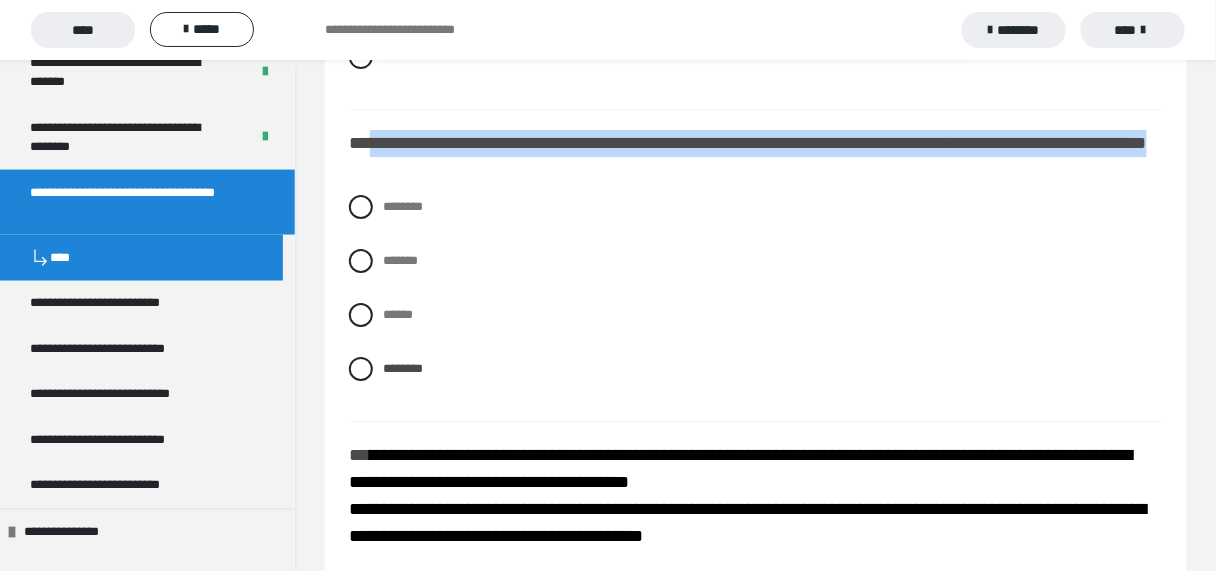 drag, startPoint x: 368, startPoint y: 157, endPoint x: 664, endPoint y: 182, distance: 297.05386 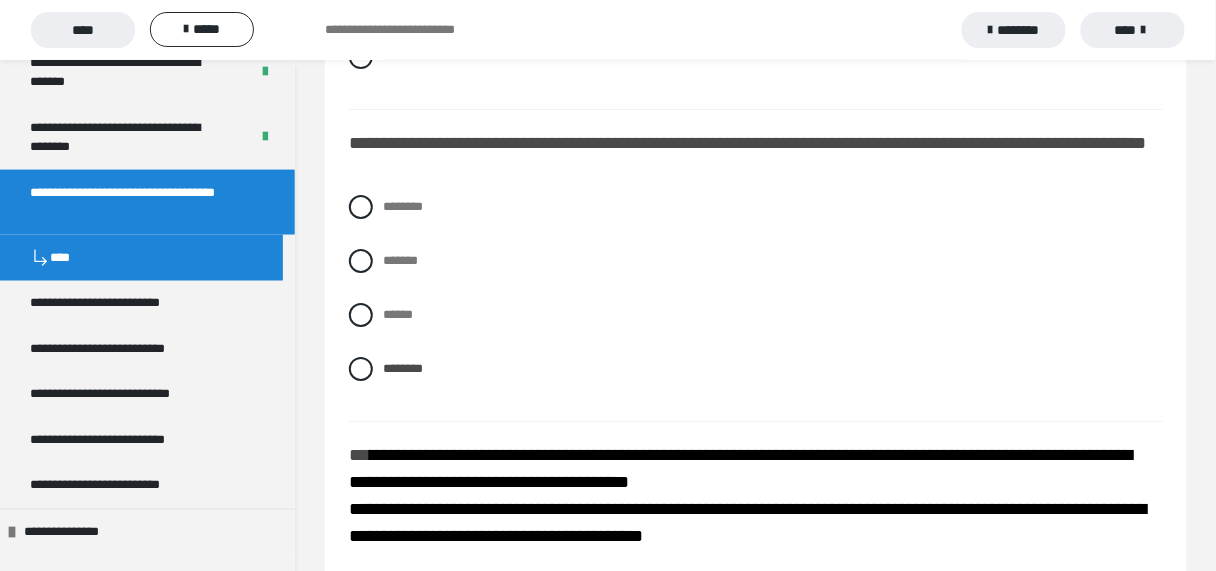click on "******** ******* ****** ********" at bounding box center (756, 303) 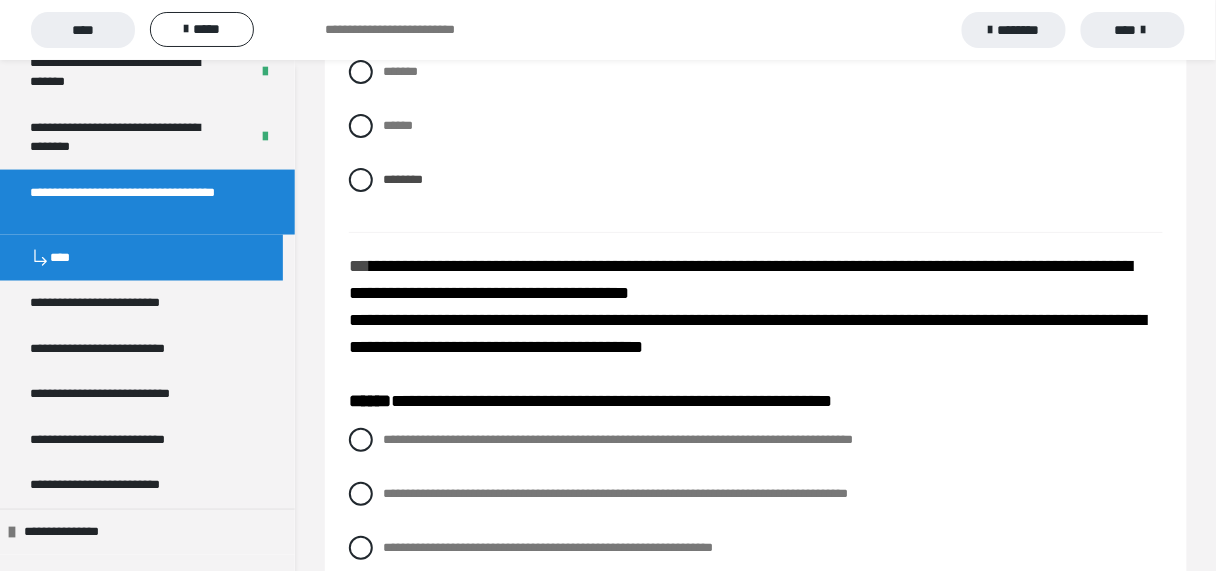 scroll, scrollTop: 2080, scrollLeft: 0, axis: vertical 